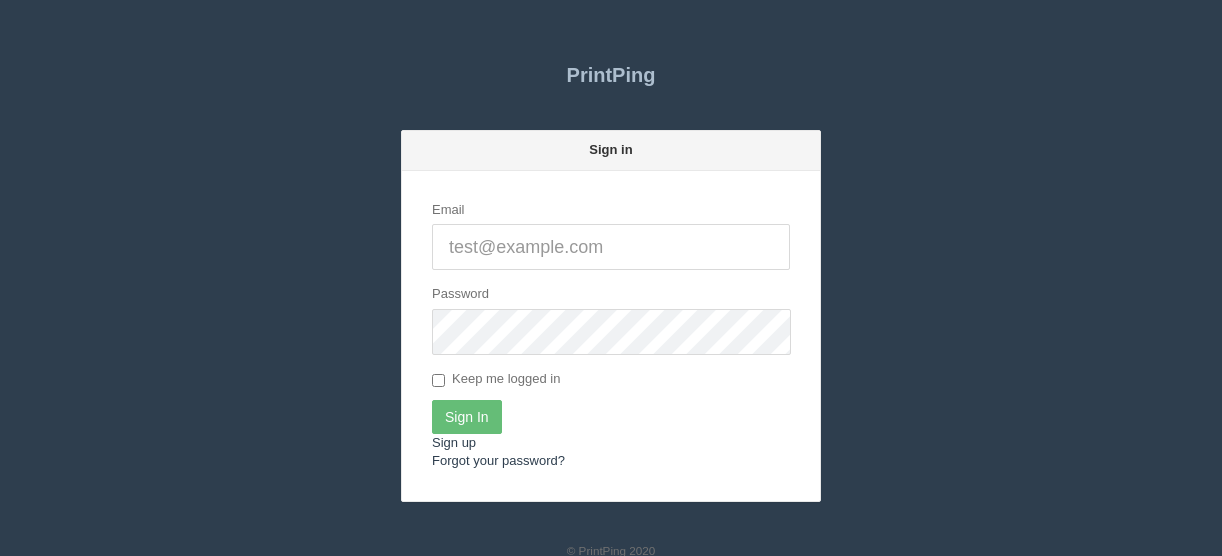 scroll, scrollTop: 0, scrollLeft: 0, axis: both 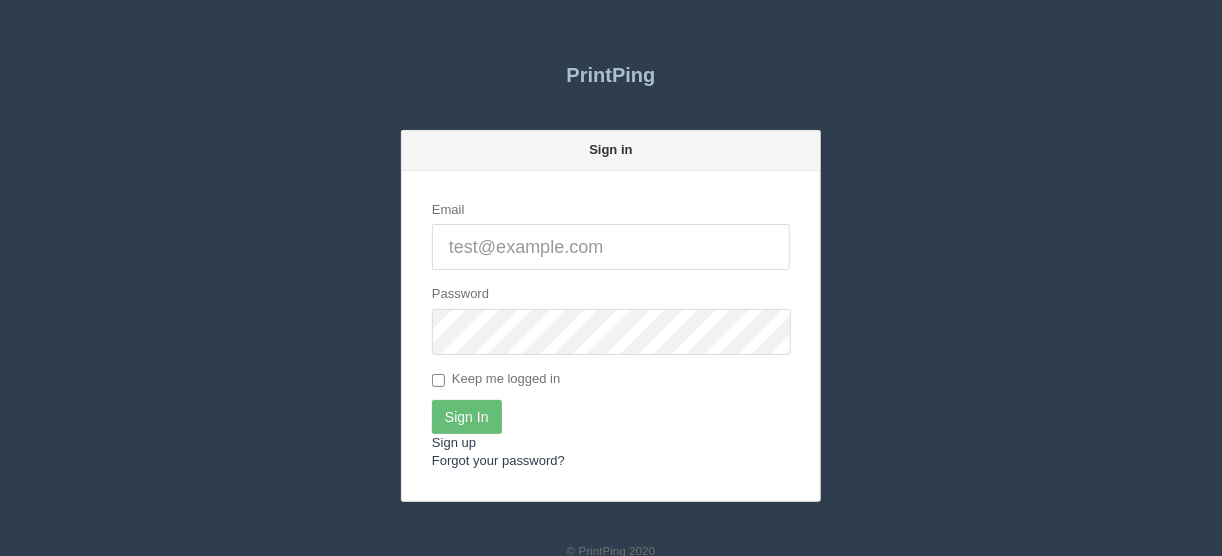 click on "Email" at bounding box center (611, 247) 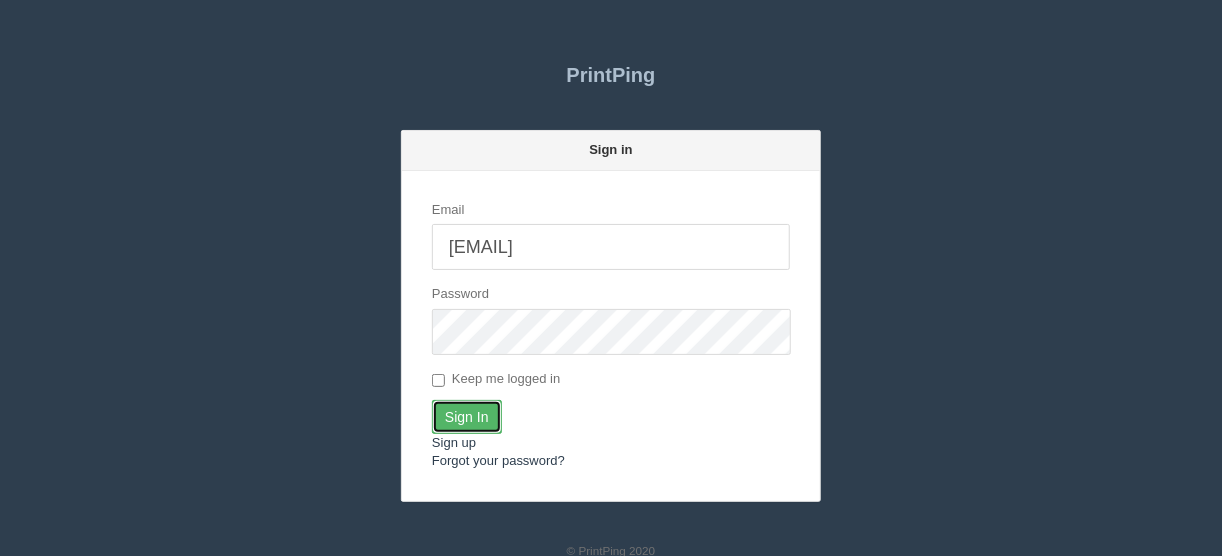 click on "Sign In" at bounding box center (467, 417) 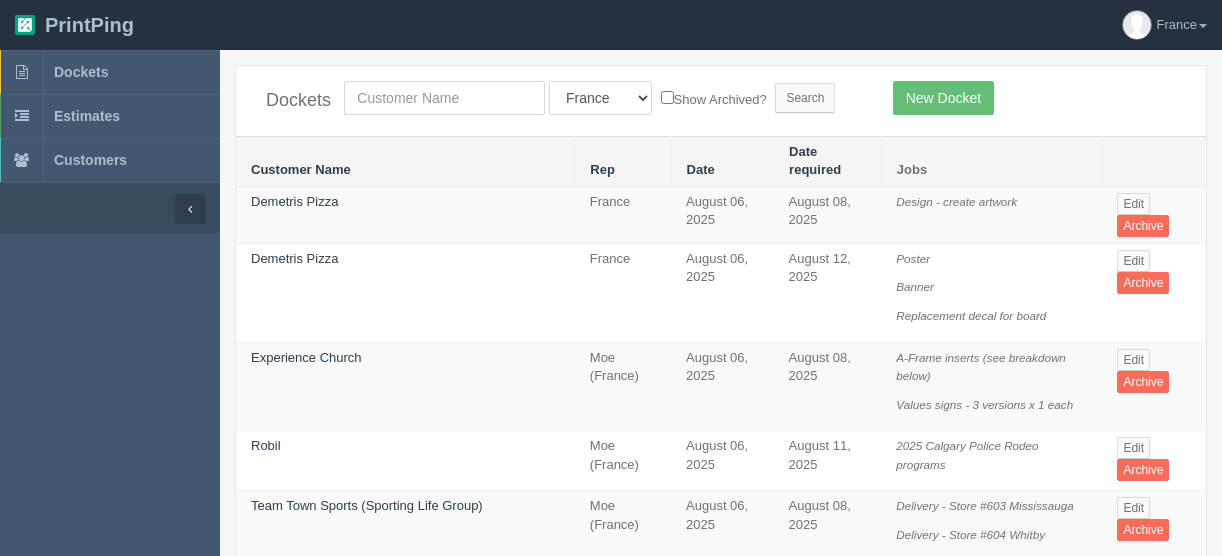 scroll, scrollTop: 0, scrollLeft: 0, axis: both 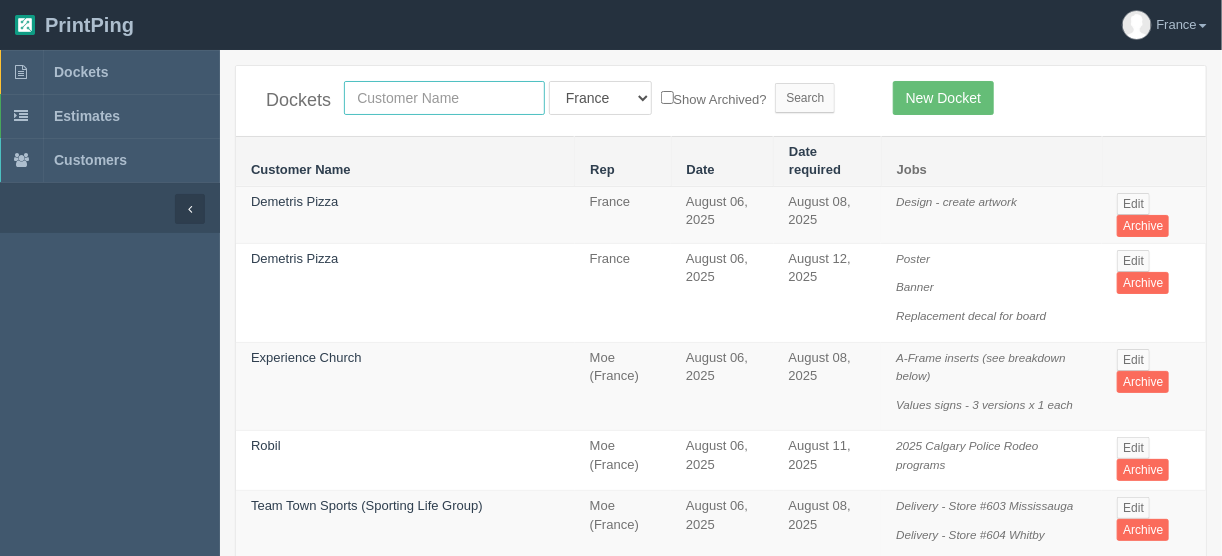 click at bounding box center (444, 98) 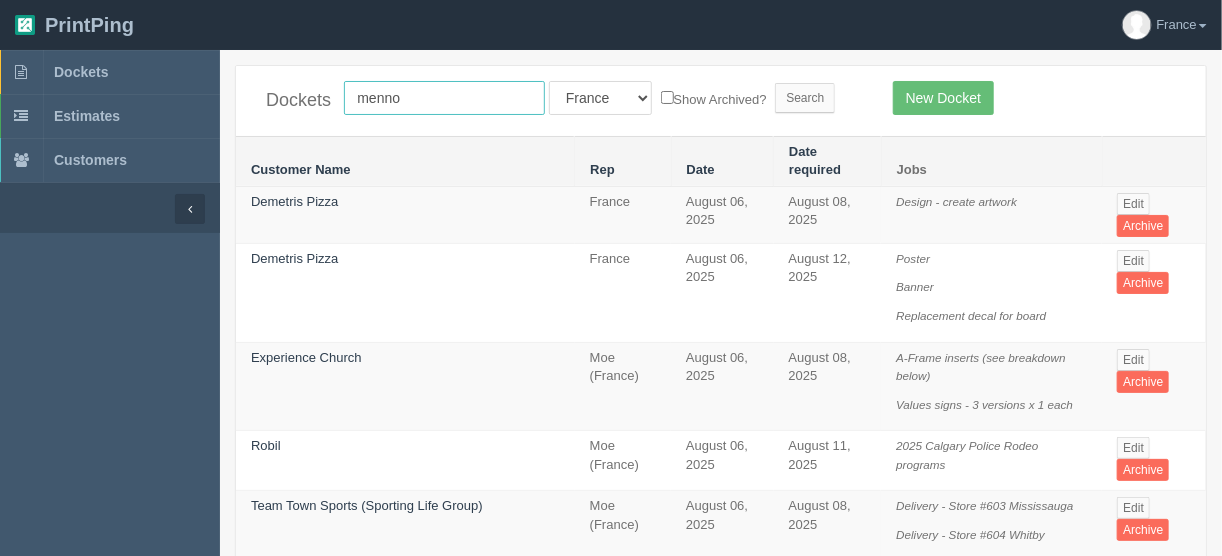 type on "menno" 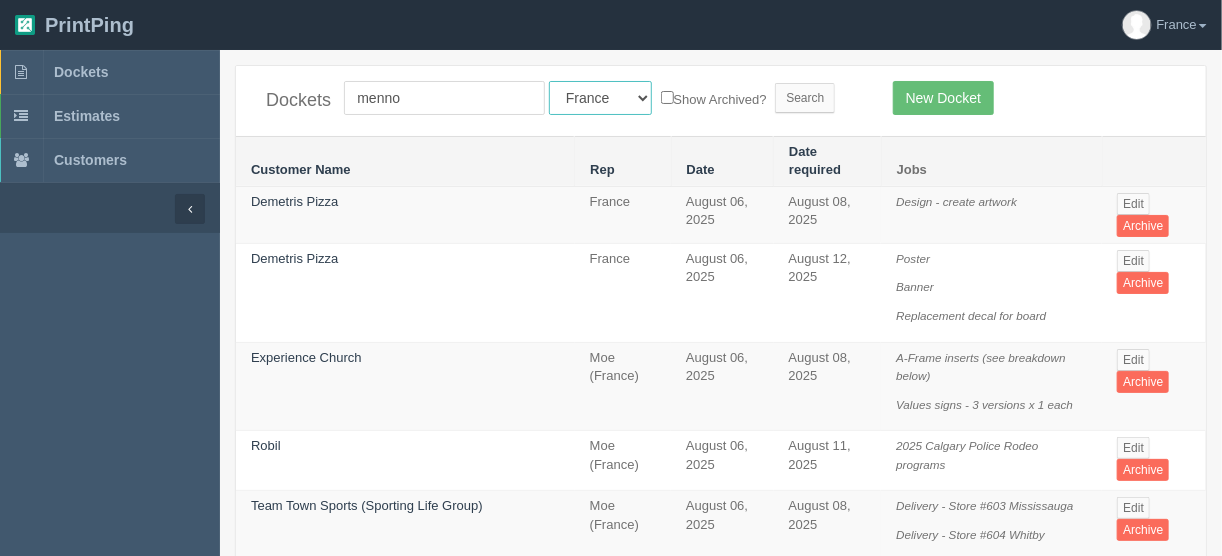 click on "All Users
Ali
Ali Test 1
Aly
Amy
Ankit
Arif
Brandon
Dan
France
Greg
Jim
Mark
Matthew
Mehmud
Mikayla
Moe
Phil
Rebecca
Sam
Stacy
Steve
Viki
Zach
Zack
Zunaid" at bounding box center [600, 98] 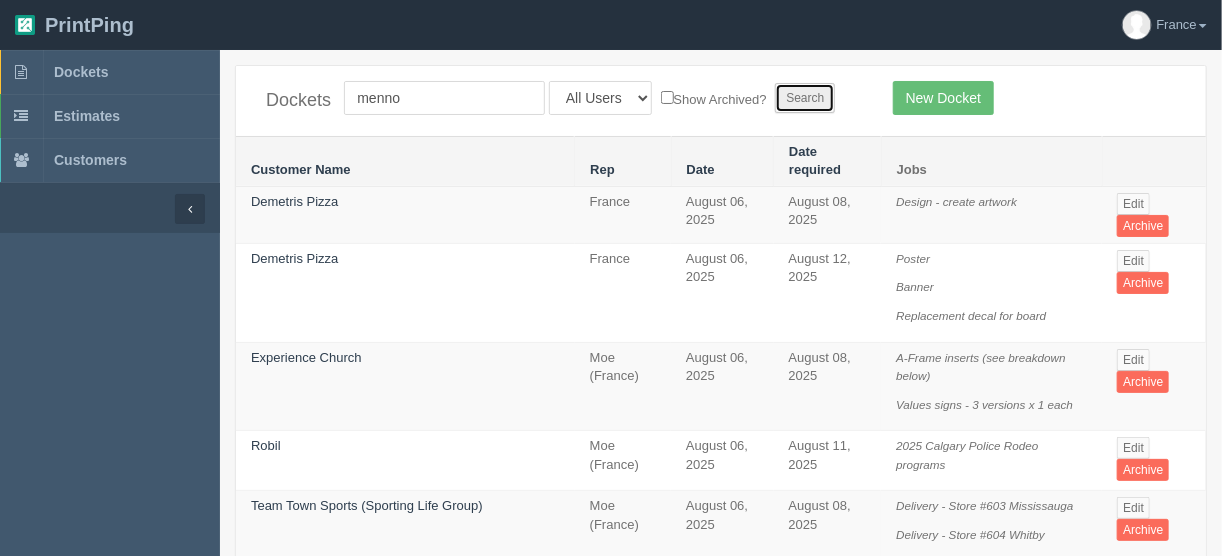 click on "Search" at bounding box center [805, 98] 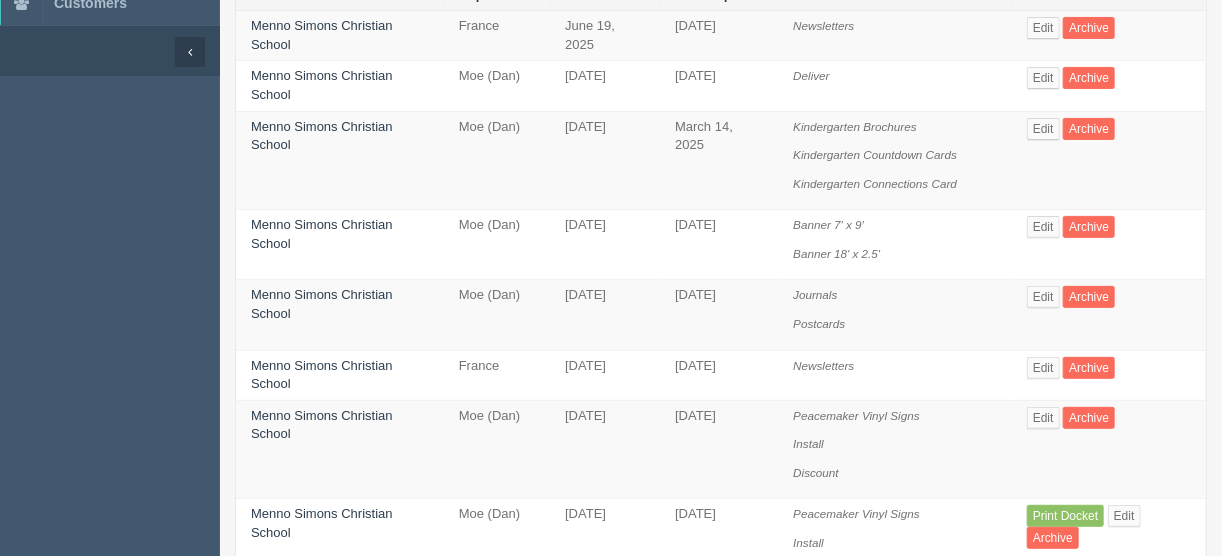 scroll, scrollTop: 0, scrollLeft: 0, axis: both 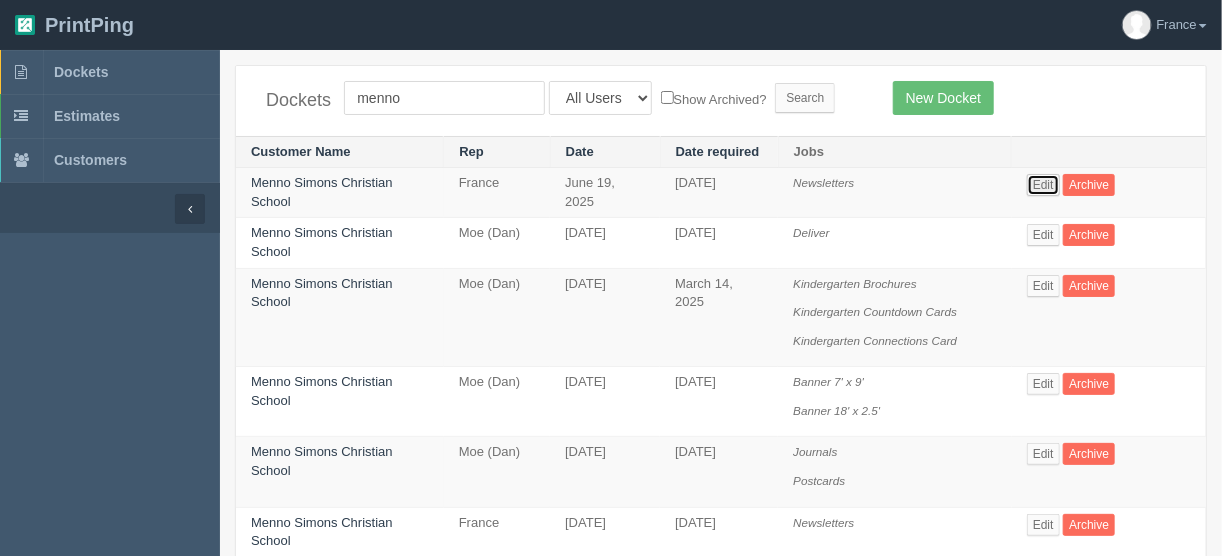 click on "Edit" at bounding box center [1043, 185] 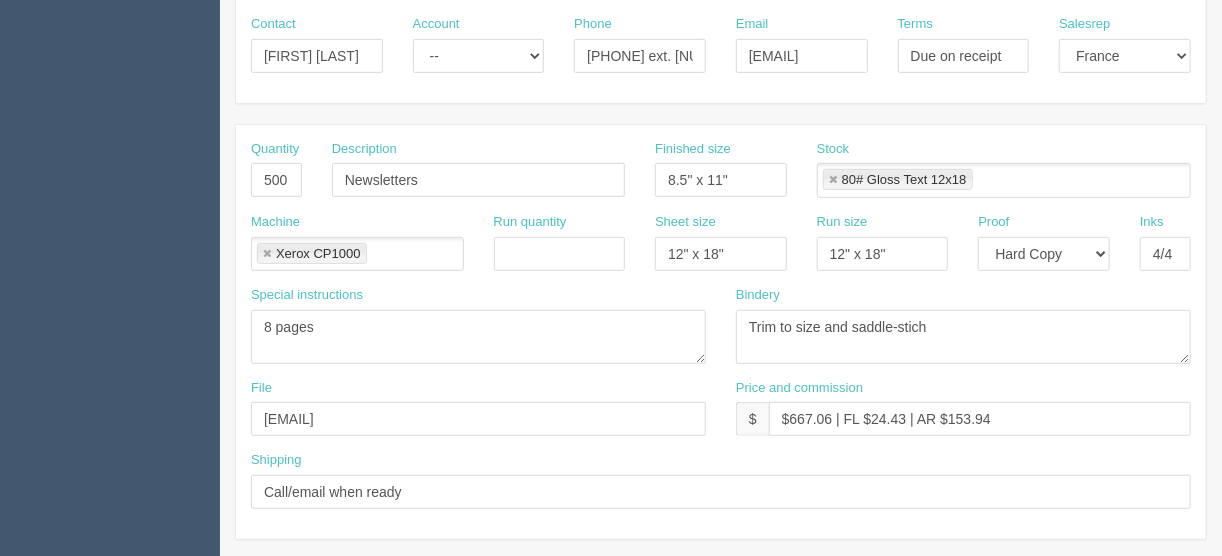 scroll, scrollTop: 80, scrollLeft: 0, axis: vertical 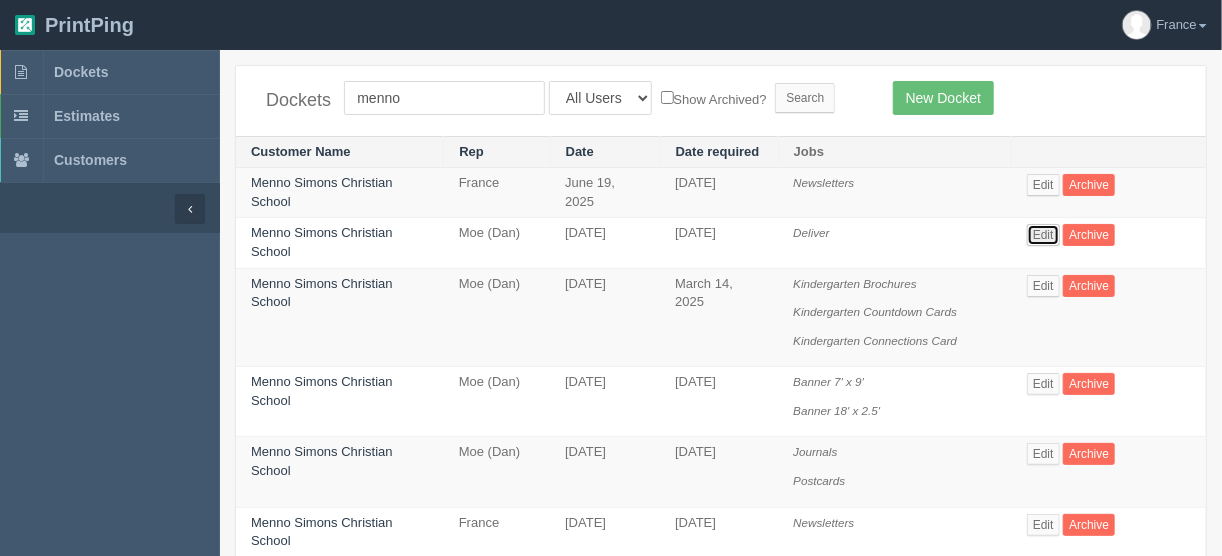 click on "Edit" at bounding box center [1043, 235] 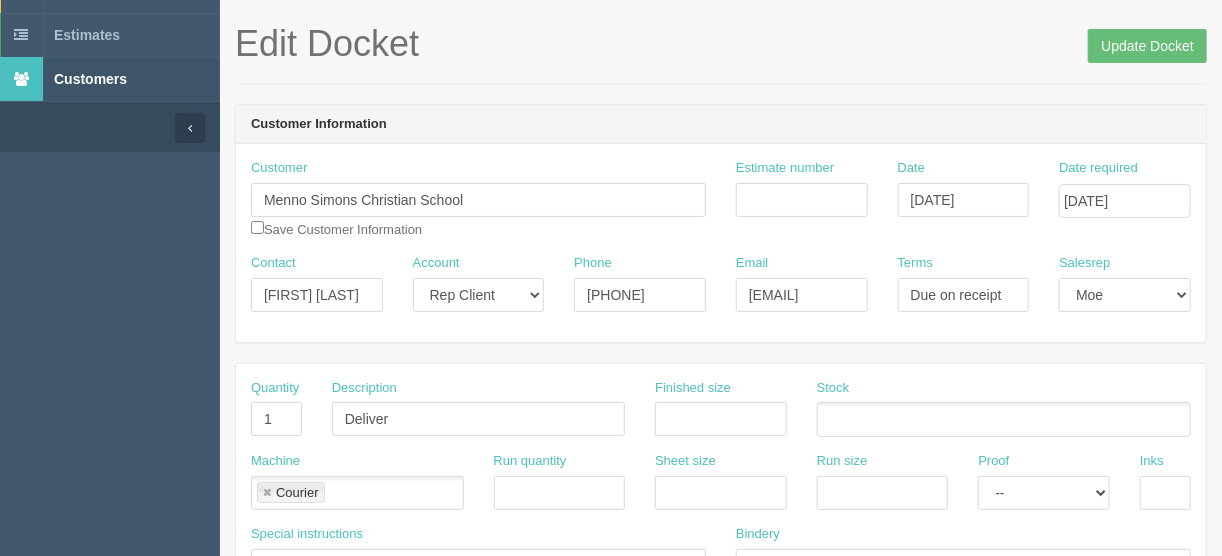 scroll, scrollTop: 80, scrollLeft: 0, axis: vertical 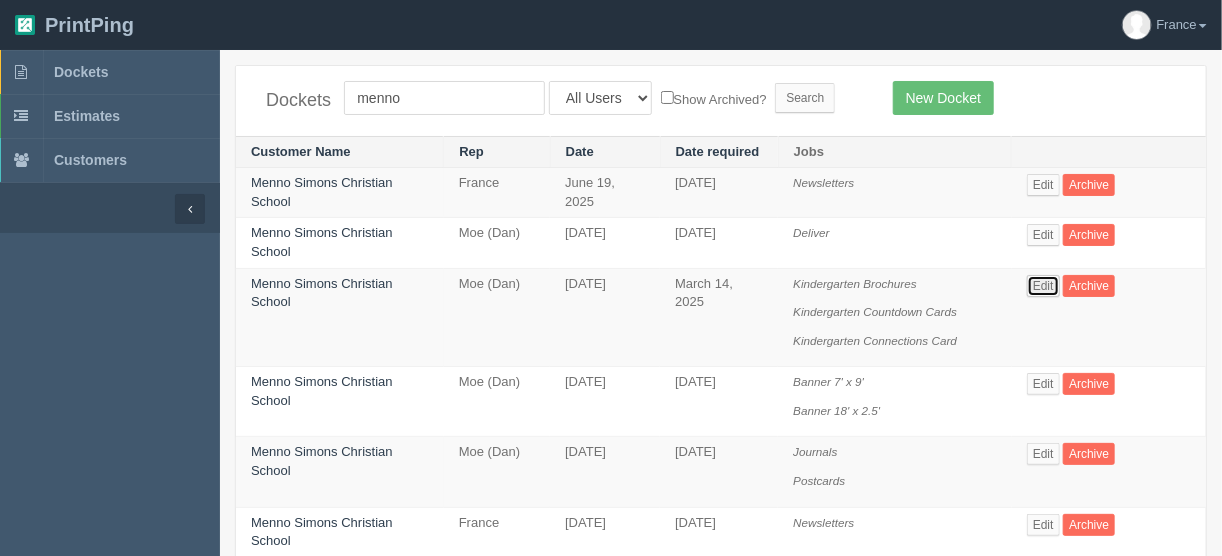 click on "Edit" at bounding box center (1043, 286) 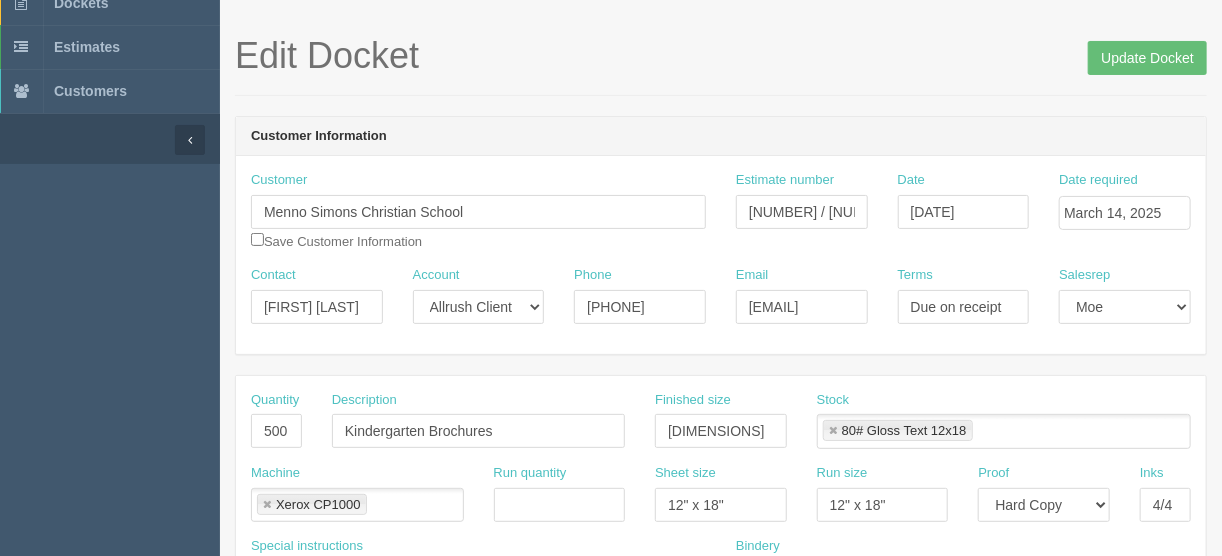 scroll, scrollTop: 0, scrollLeft: 0, axis: both 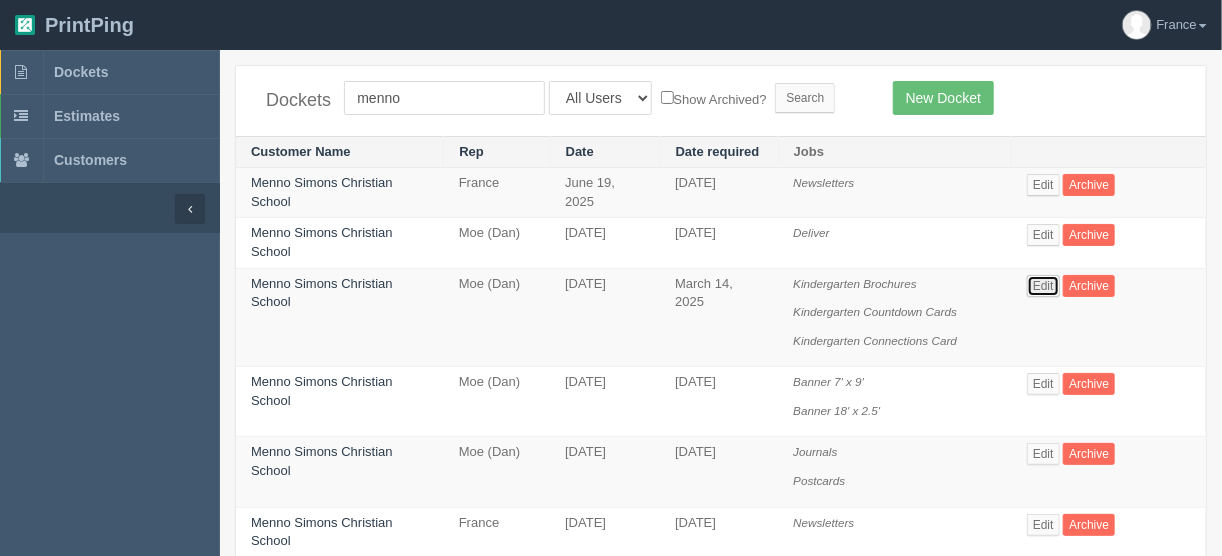 click on "Edit" at bounding box center [1043, 286] 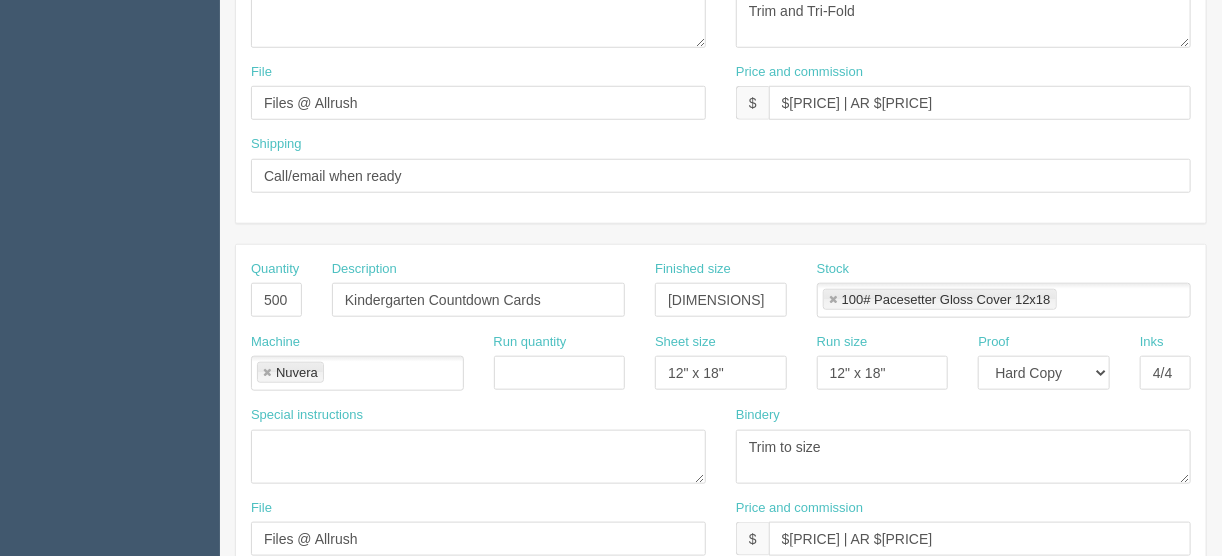 scroll, scrollTop: 880, scrollLeft: 0, axis: vertical 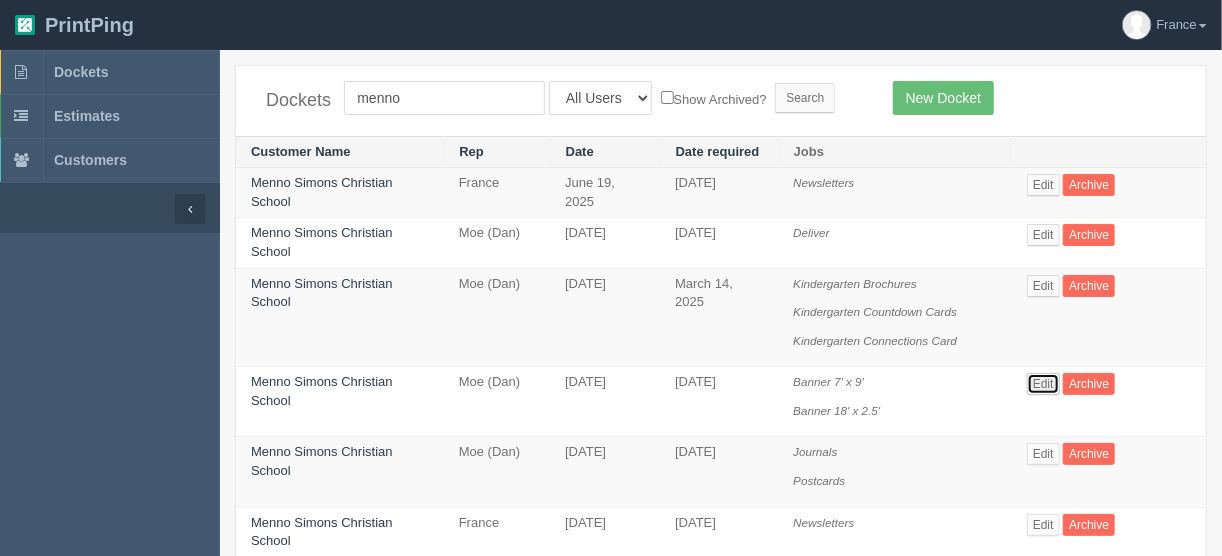 click on "Edit" at bounding box center [1043, 384] 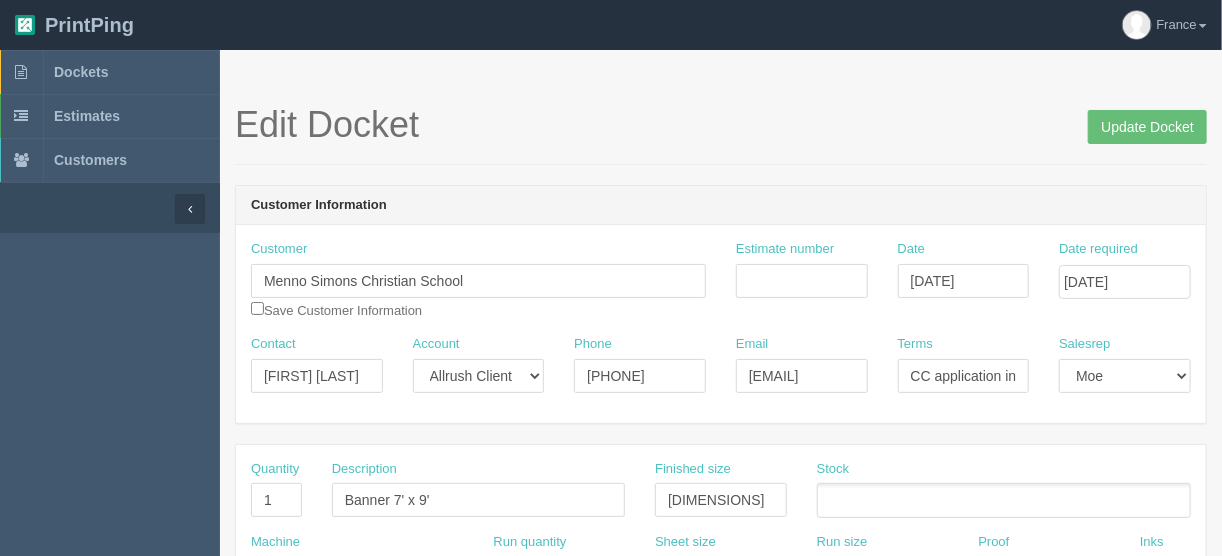 scroll, scrollTop: 0, scrollLeft: 0, axis: both 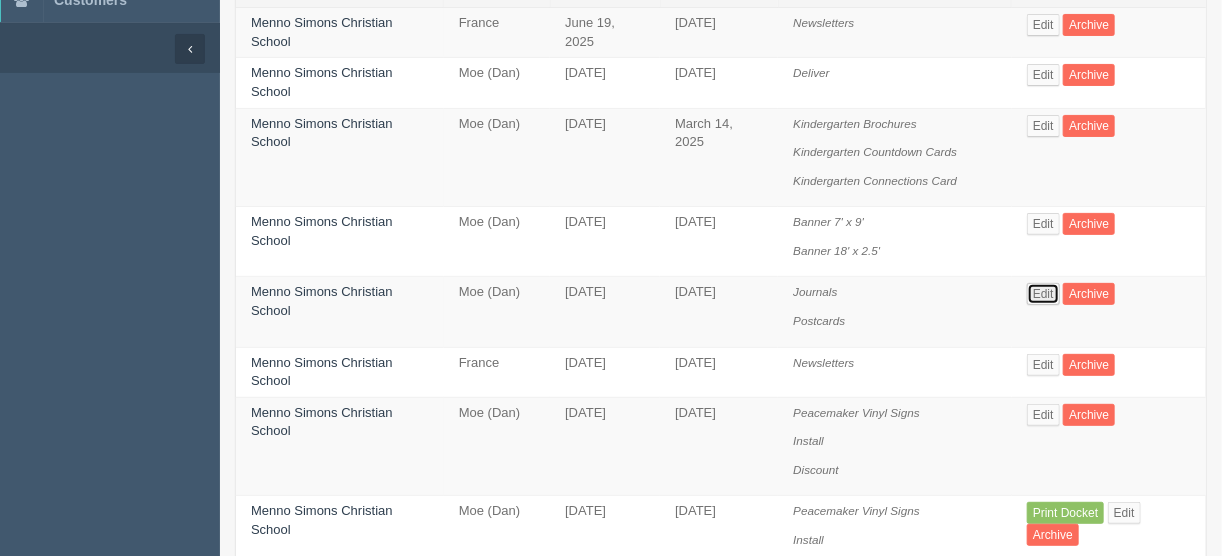 click on "Edit" at bounding box center (1043, 294) 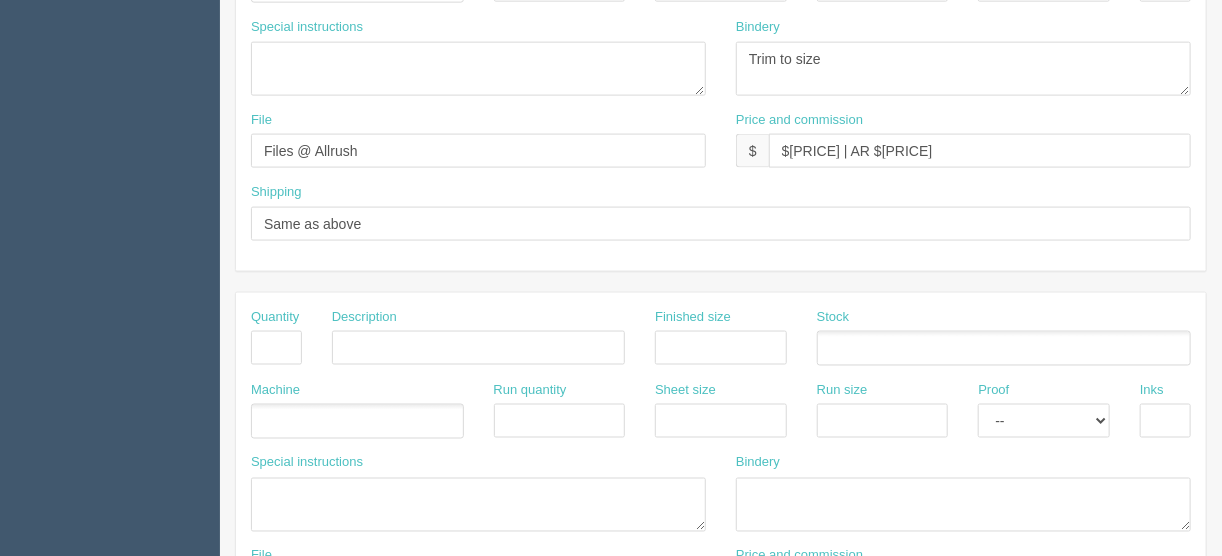 scroll, scrollTop: 955, scrollLeft: 0, axis: vertical 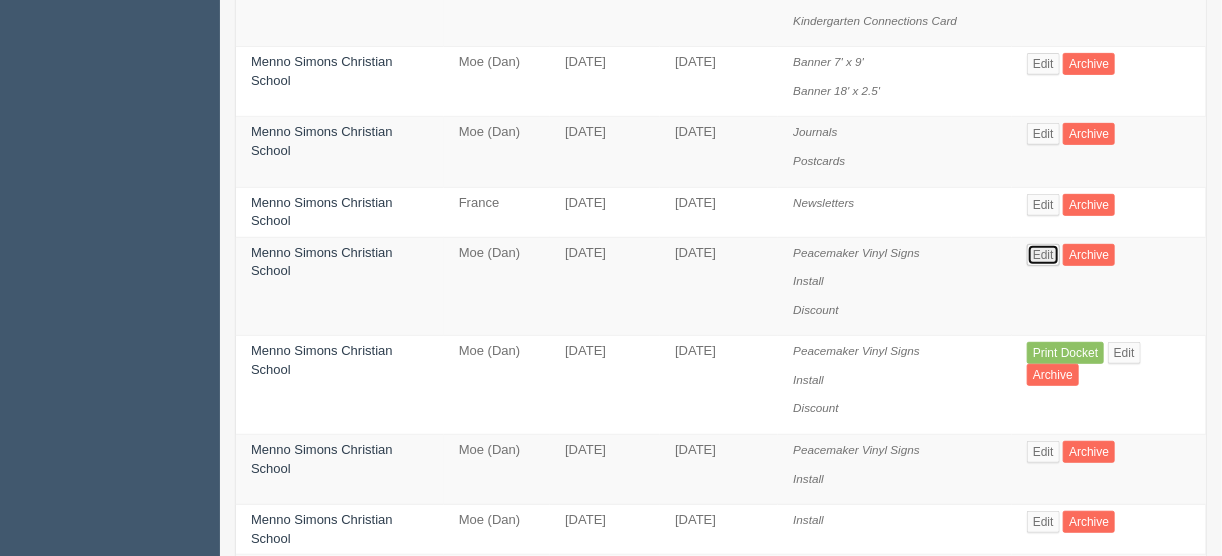 click on "Edit" at bounding box center (1043, 255) 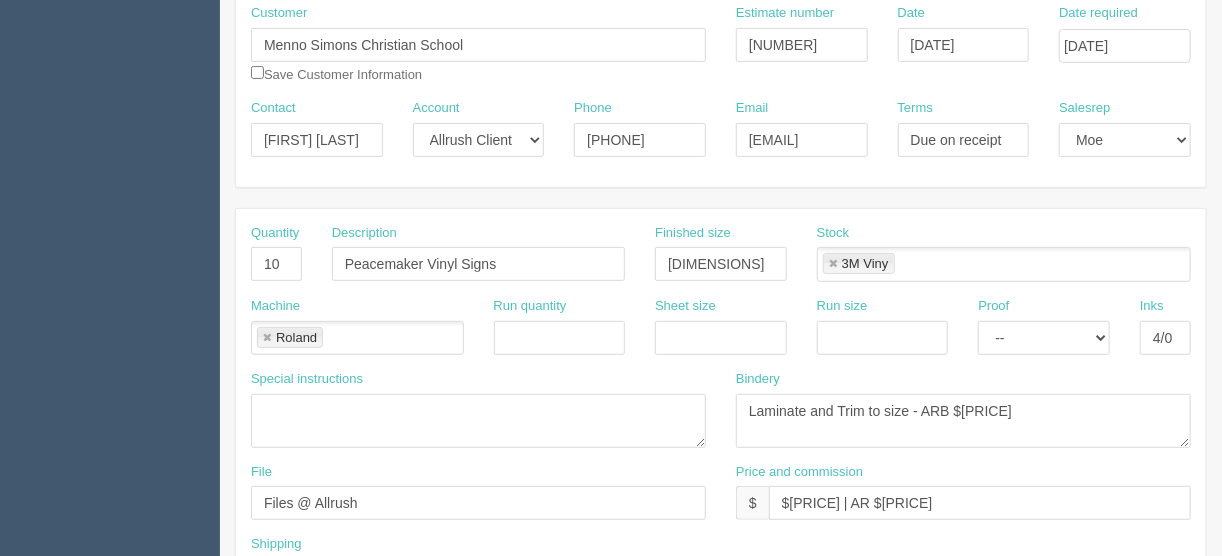 scroll, scrollTop: 209, scrollLeft: 0, axis: vertical 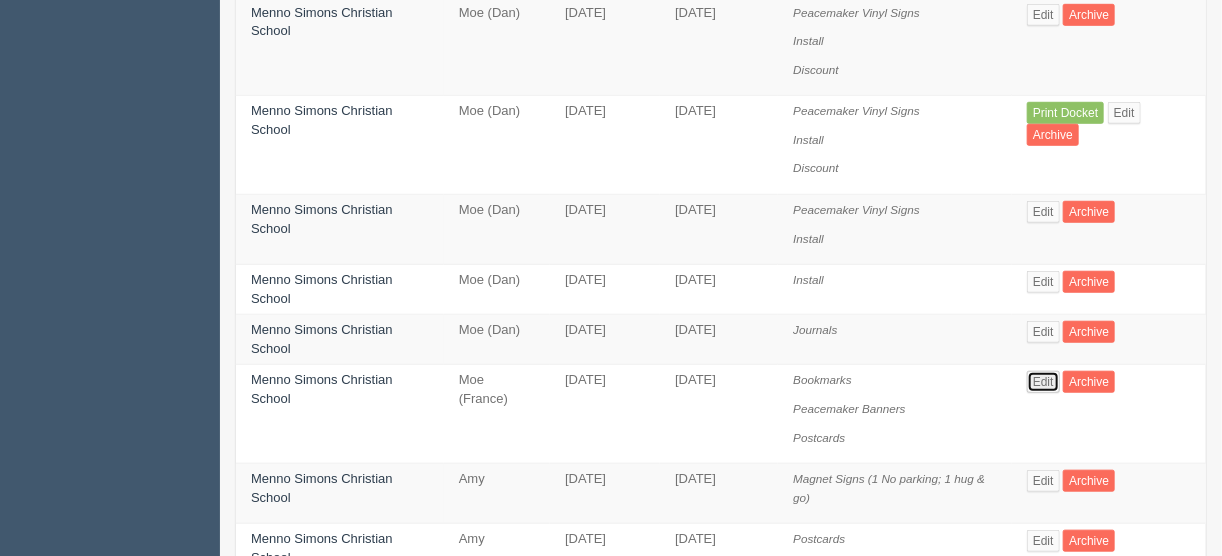 click on "Edit" at bounding box center (1043, 382) 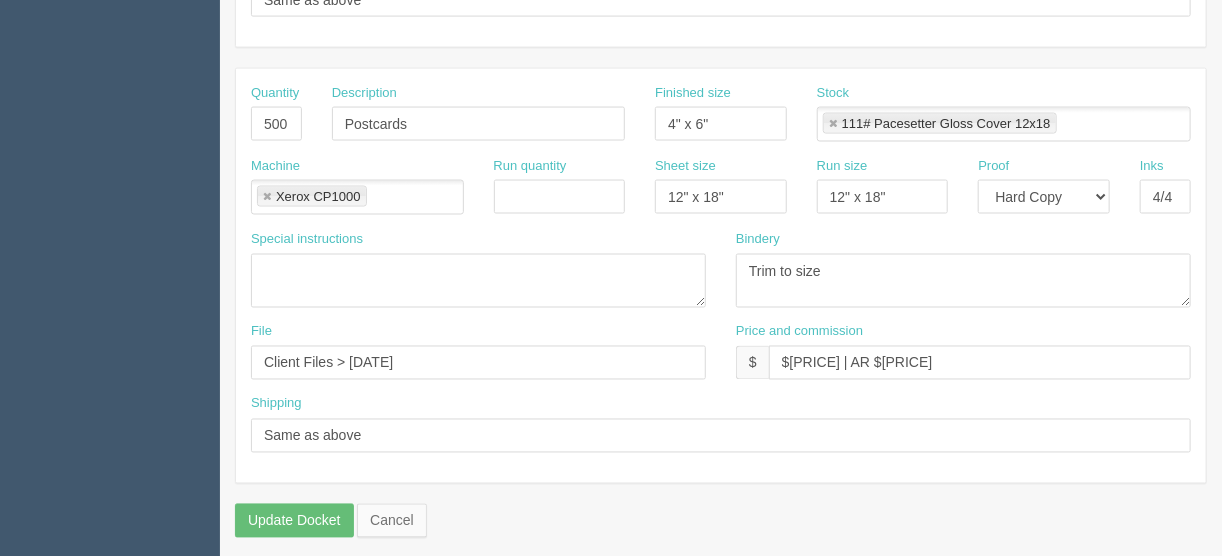 scroll, scrollTop: 1249, scrollLeft: 0, axis: vertical 